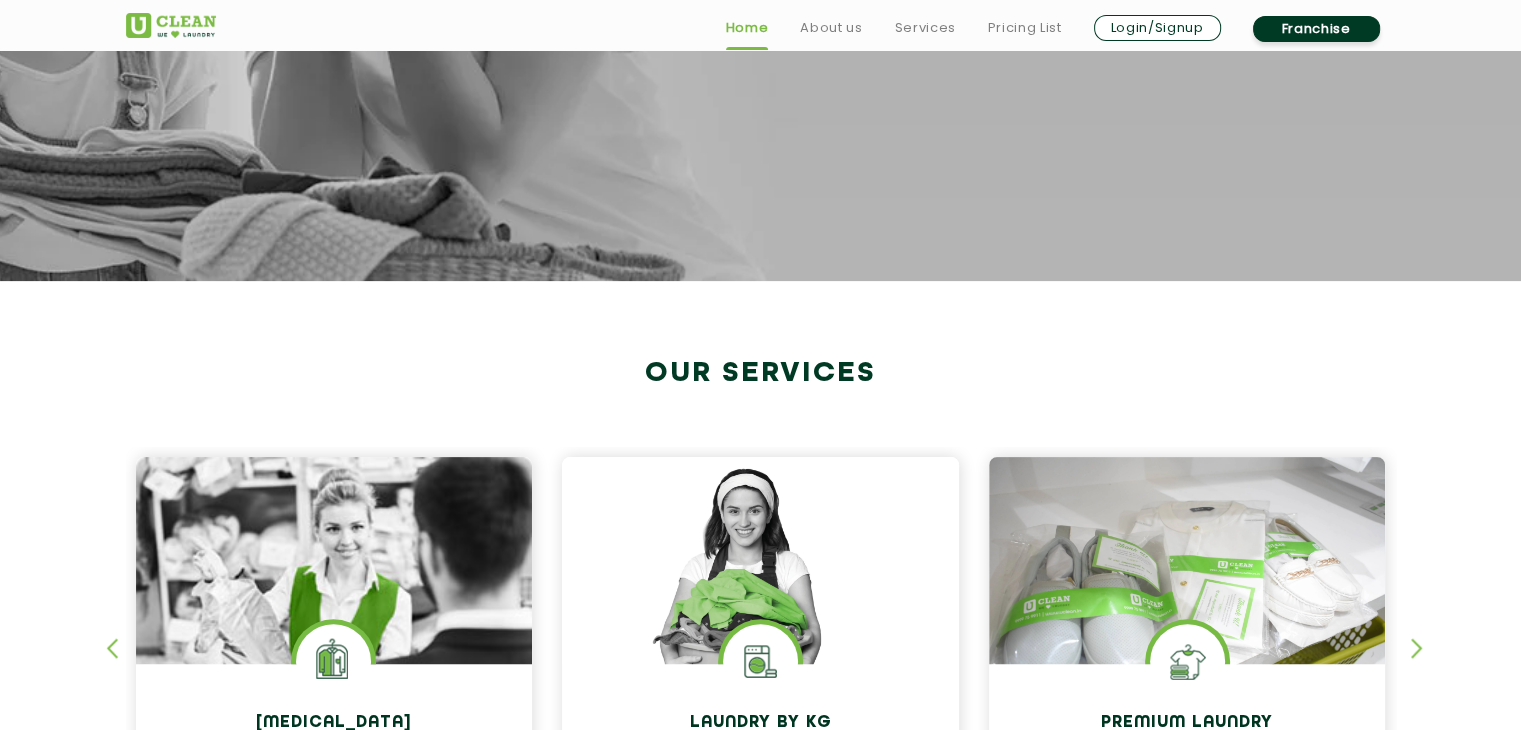 scroll, scrollTop: 859, scrollLeft: 0, axis: vertical 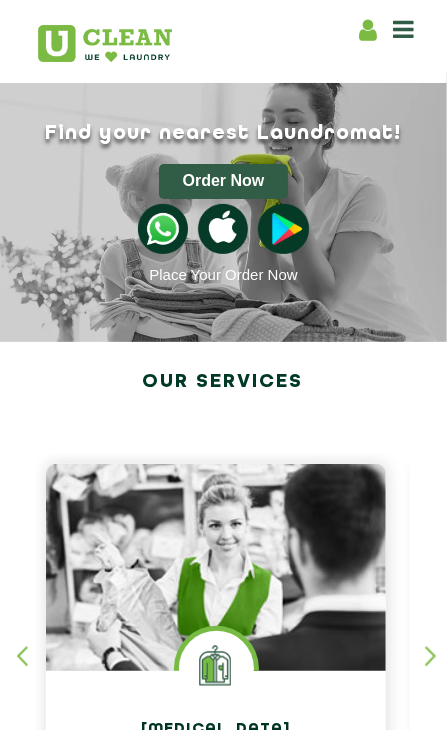 click at bounding box center (404, 29) 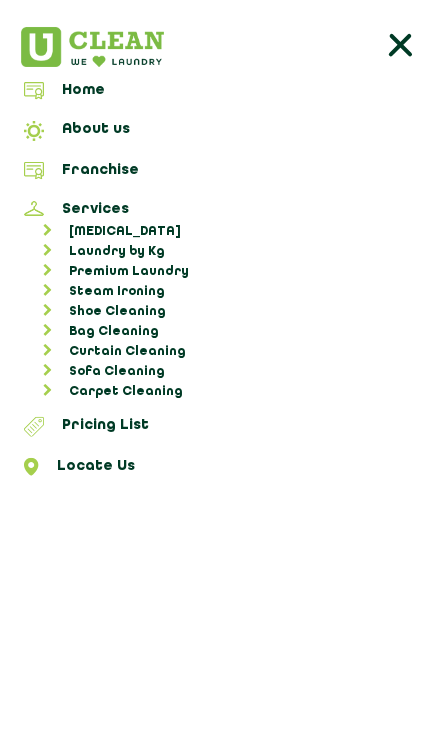 click 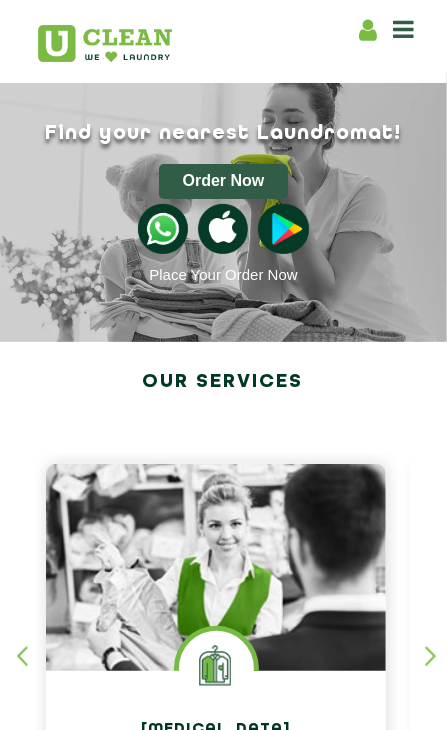 click at bounding box center [404, 29] 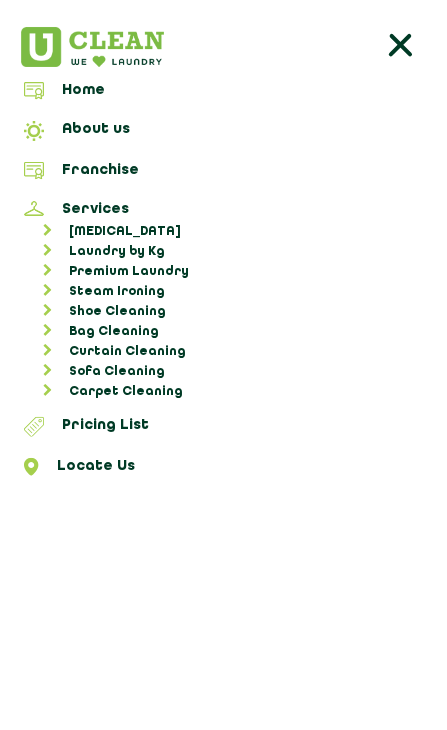 click 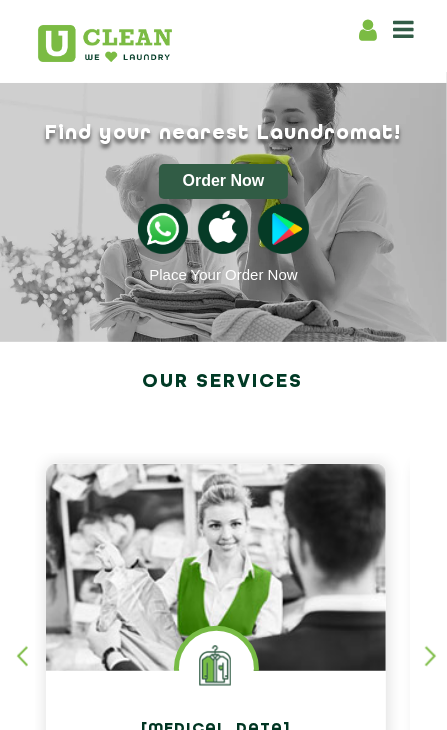 click at bounding box center [404, 29] 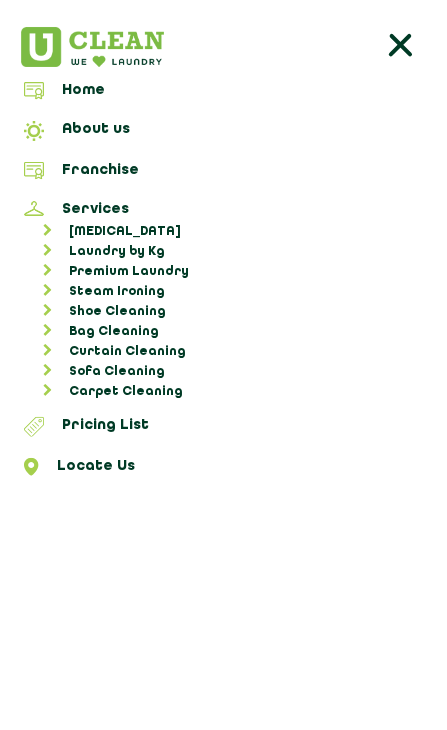 click 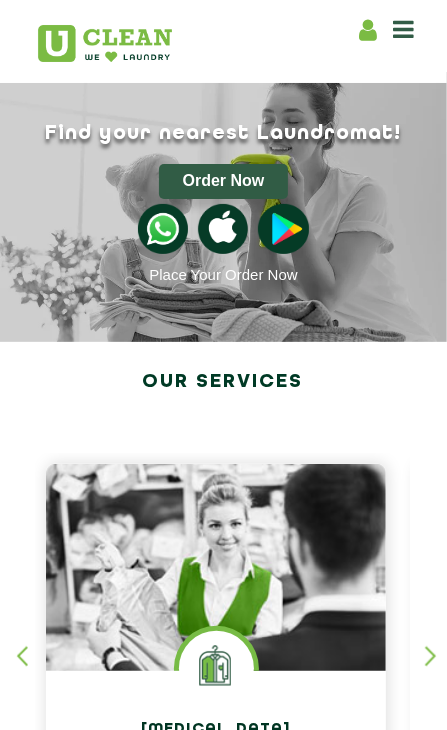 click at bounding box center (404, 29) 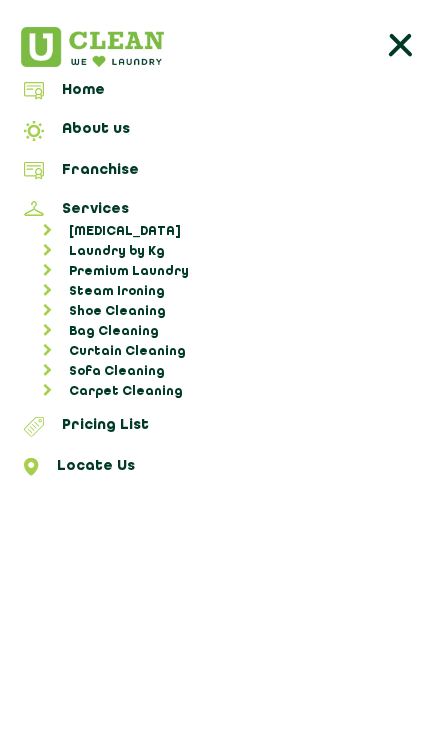 click 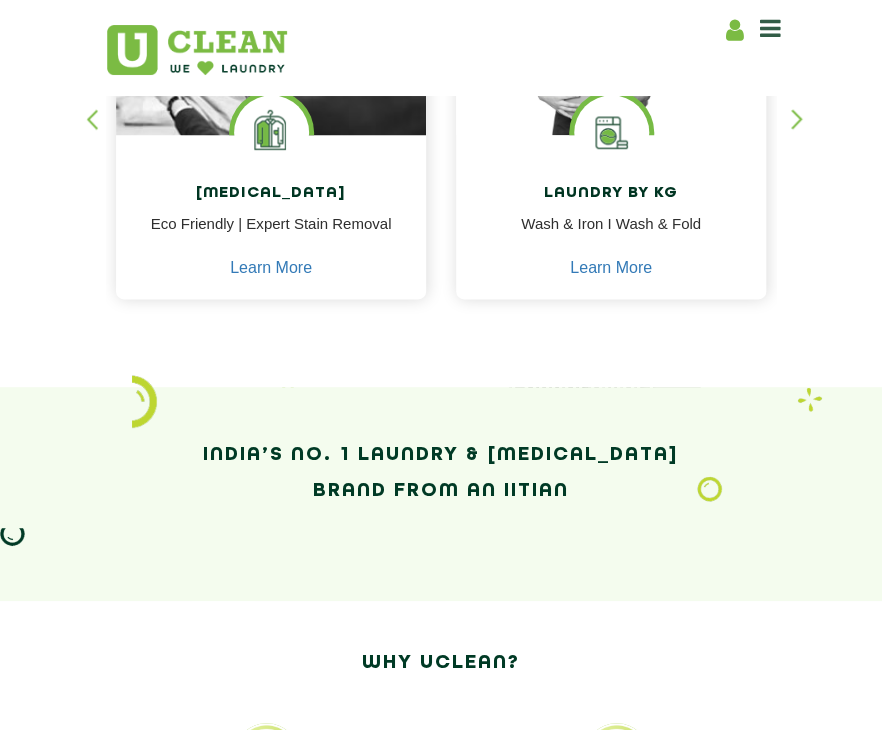scroll, scrollTop: 1916, scrollLeft: 0, axis: vertical 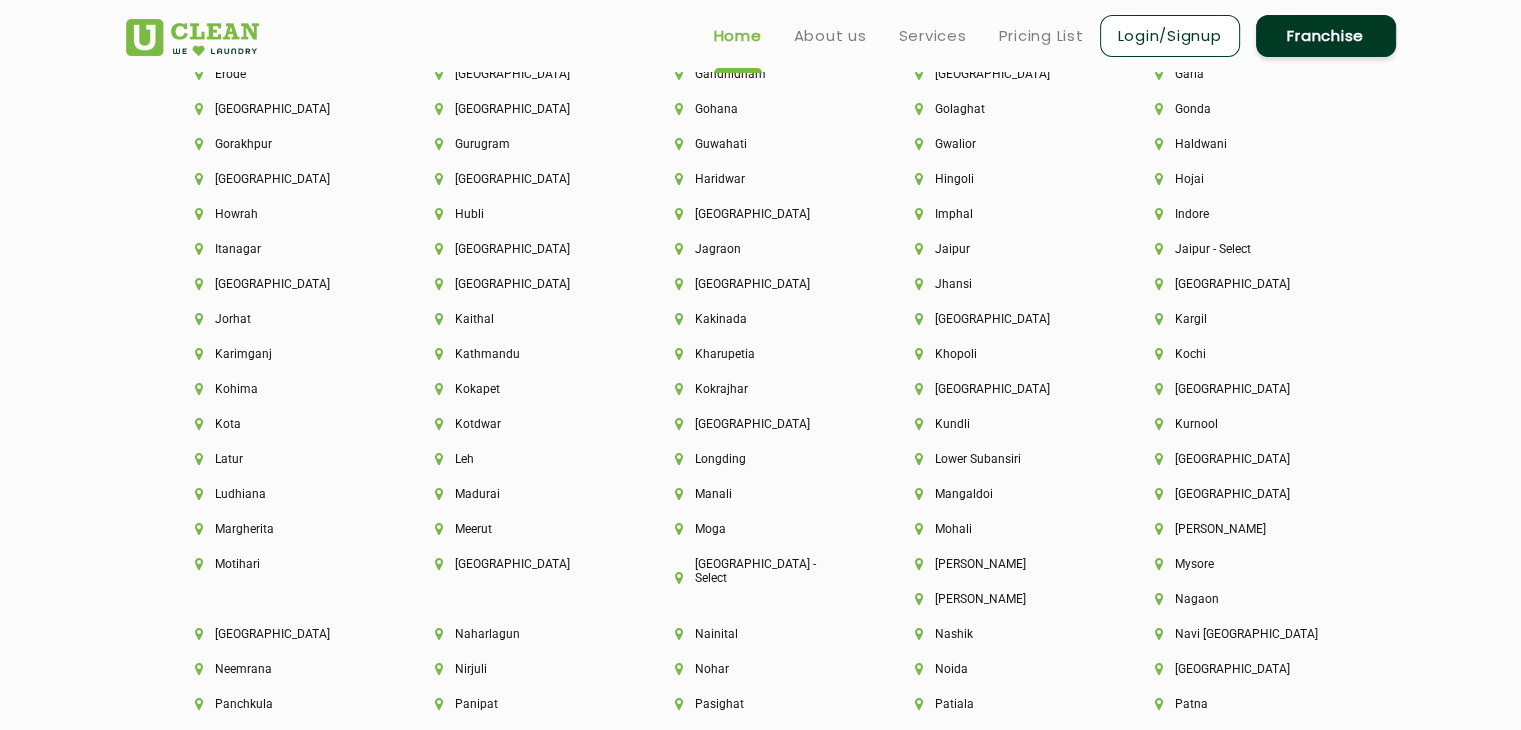 drag, startPoint x: 1220, startPoint y: 197, endPoint x: 74, endPoint y: 413, distance: 1166.1783 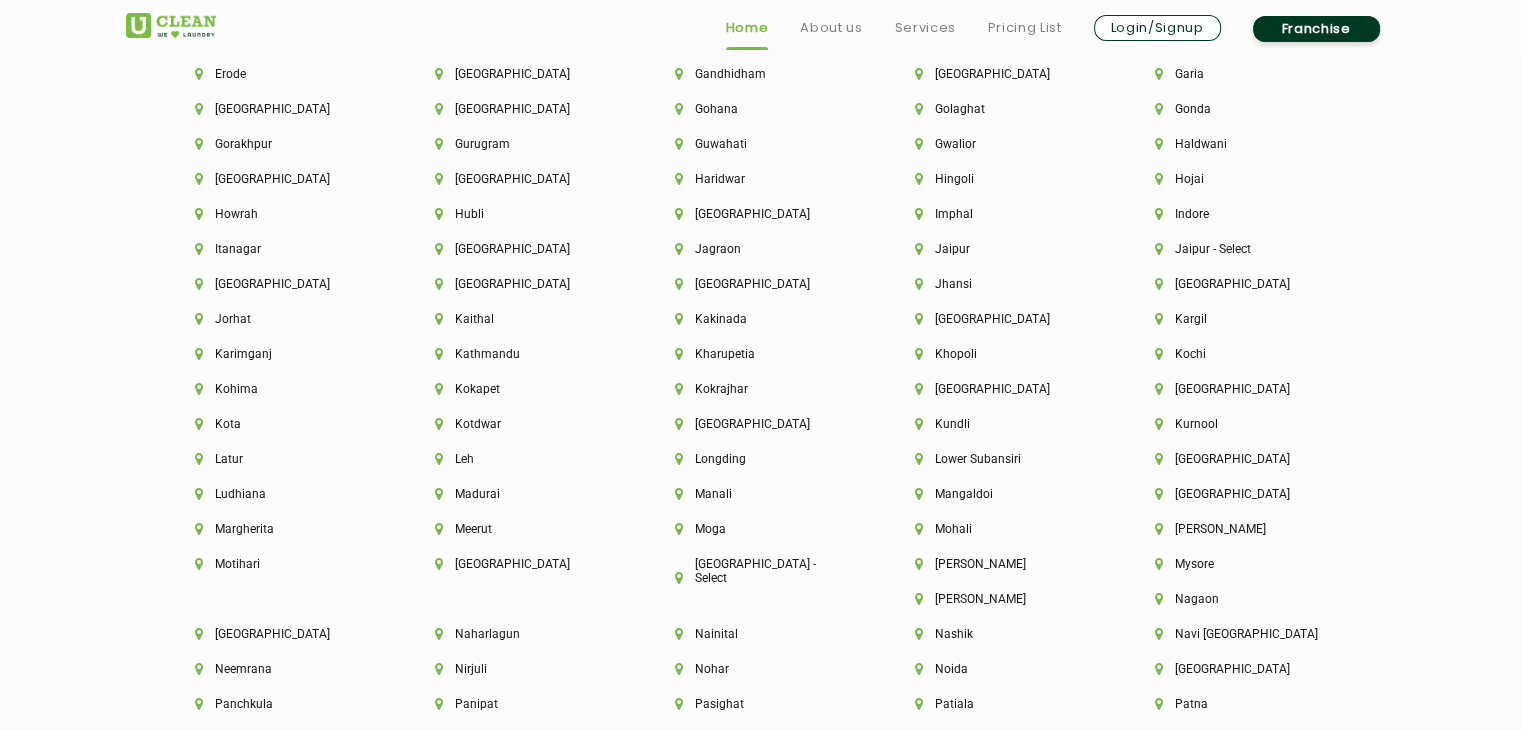 scroll, scrollTop: 2410, scrollLeft: 0, axis: vertical 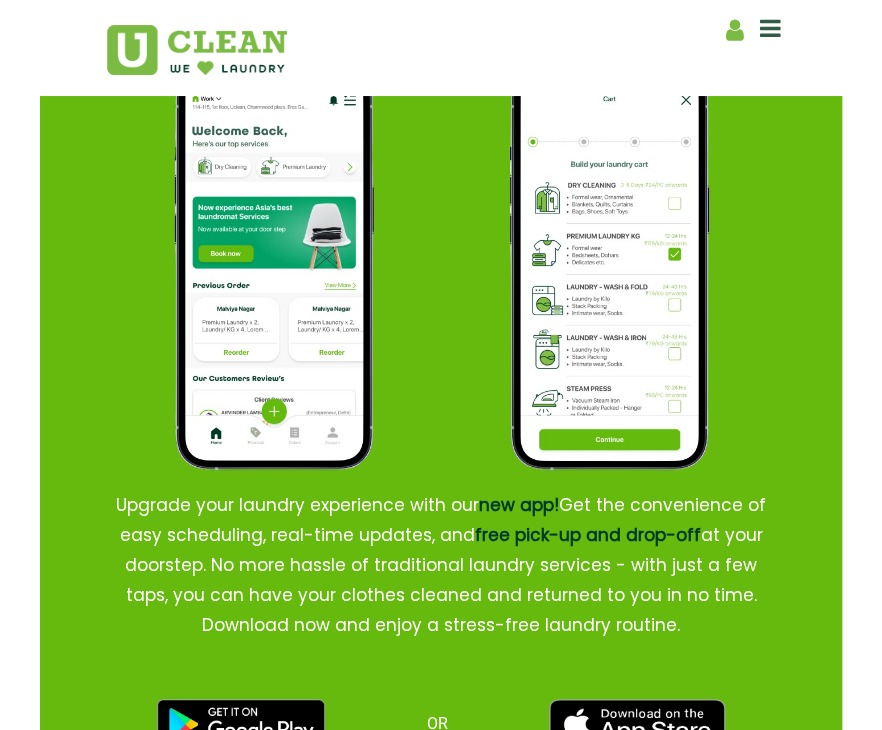 click on "Download UClean App Download UClean App  Upgrade your laundry experience with our  new app!  Get the convenience of easy scheduling, real-time updates, and  free pick-up and drop-off  at your doorstep. No more hassle of traditional laundry services - with just a few taps, you can have your clothes cleaned and returned to you in no time. Download now and enjoy a stress-free laundry routine.  OR" 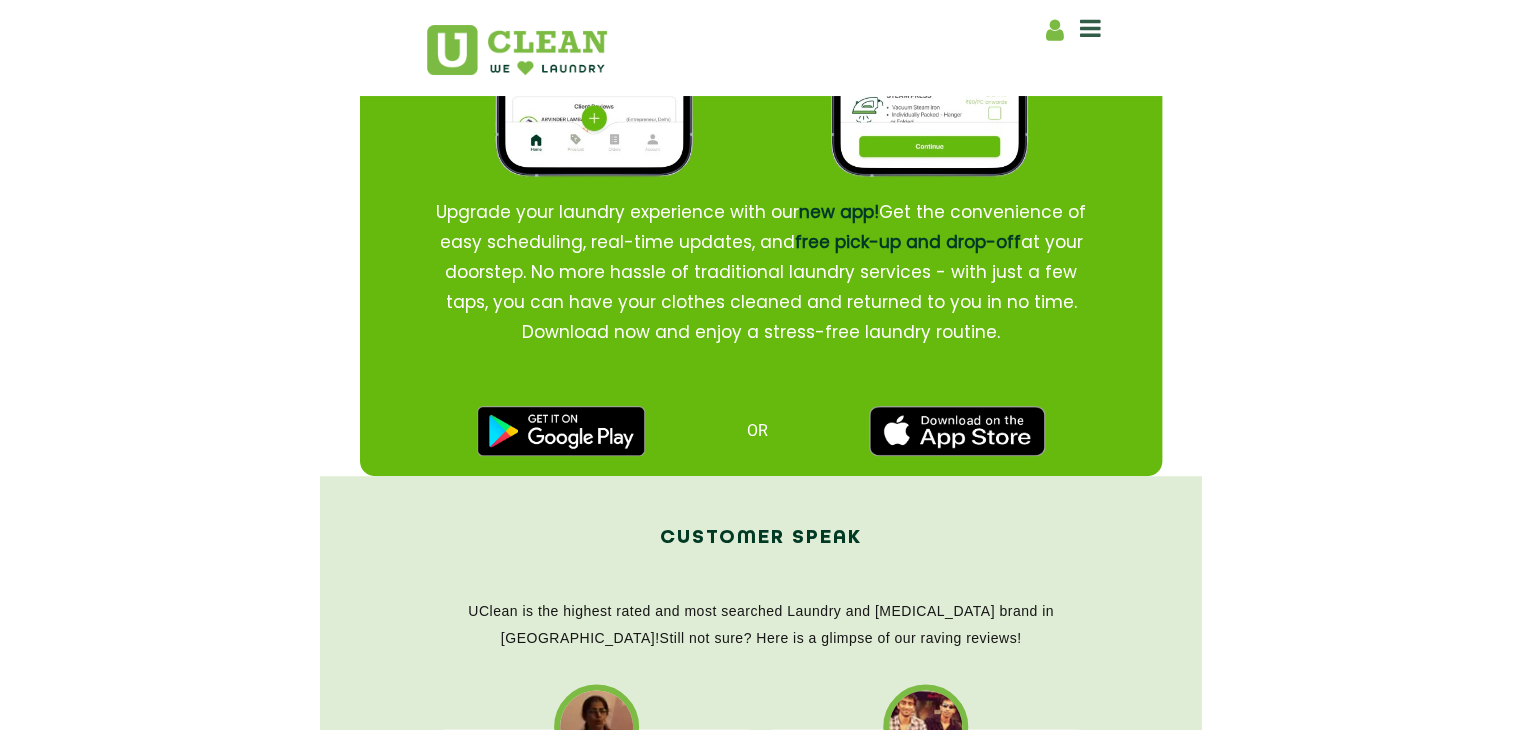 scroll, scrollTop: 2570, scrollLeft: 0, axis: vertical 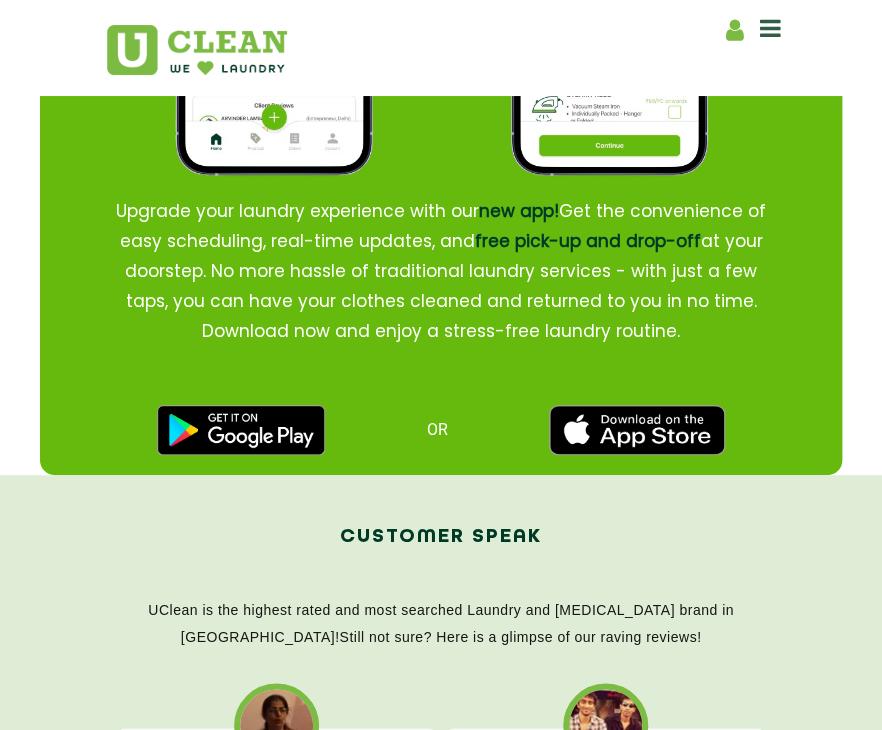 drag, startPoint x: 213, startPoint y: 425, endPoint x: 440, endPoint y: 383, distance: 230.85277 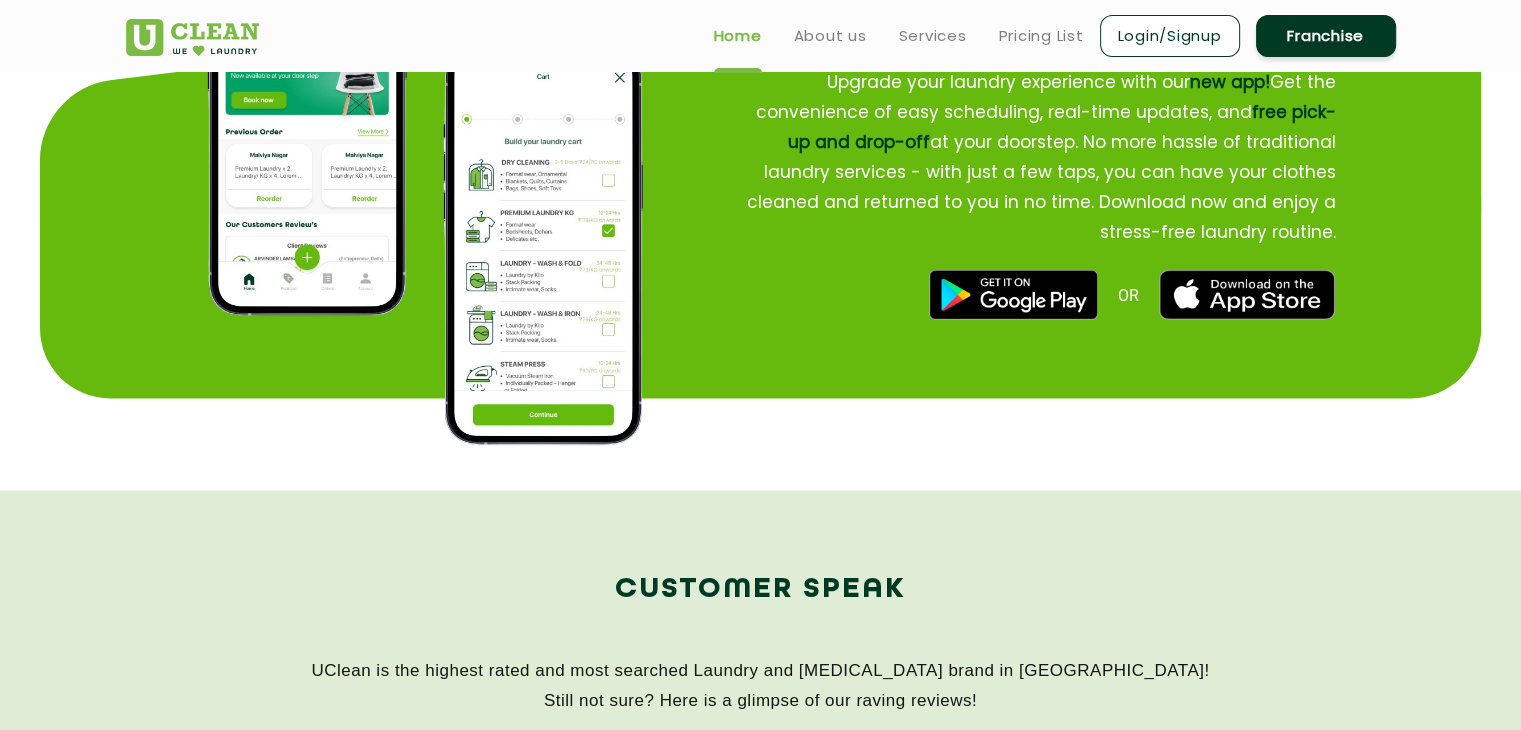 scroll, scrollTop: 350, scrollLeft: 0, axis: vertical 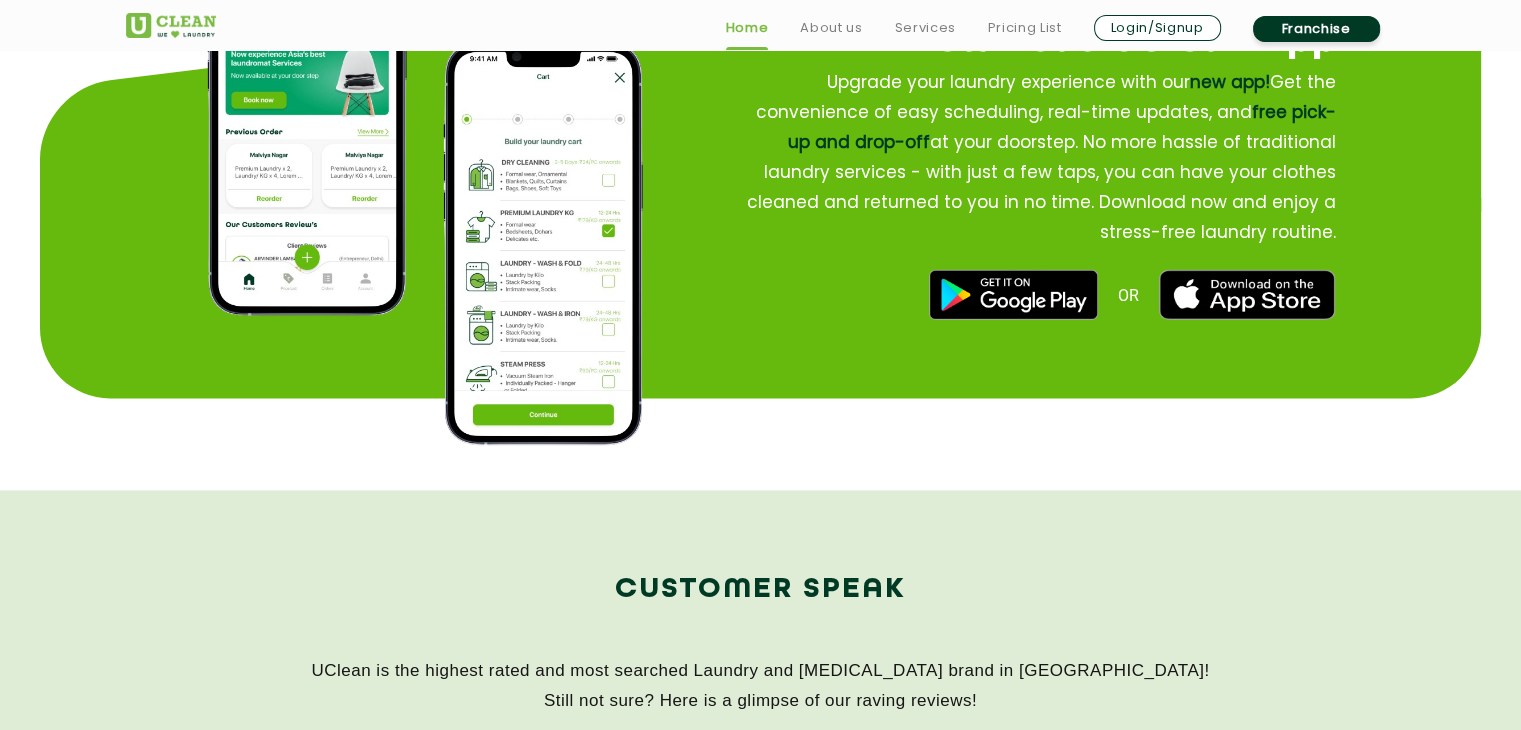 drag, startPoint x: 1058, startPoint y: 261, endPoint x: 892, endPoint y: 297, distance: 169.85876 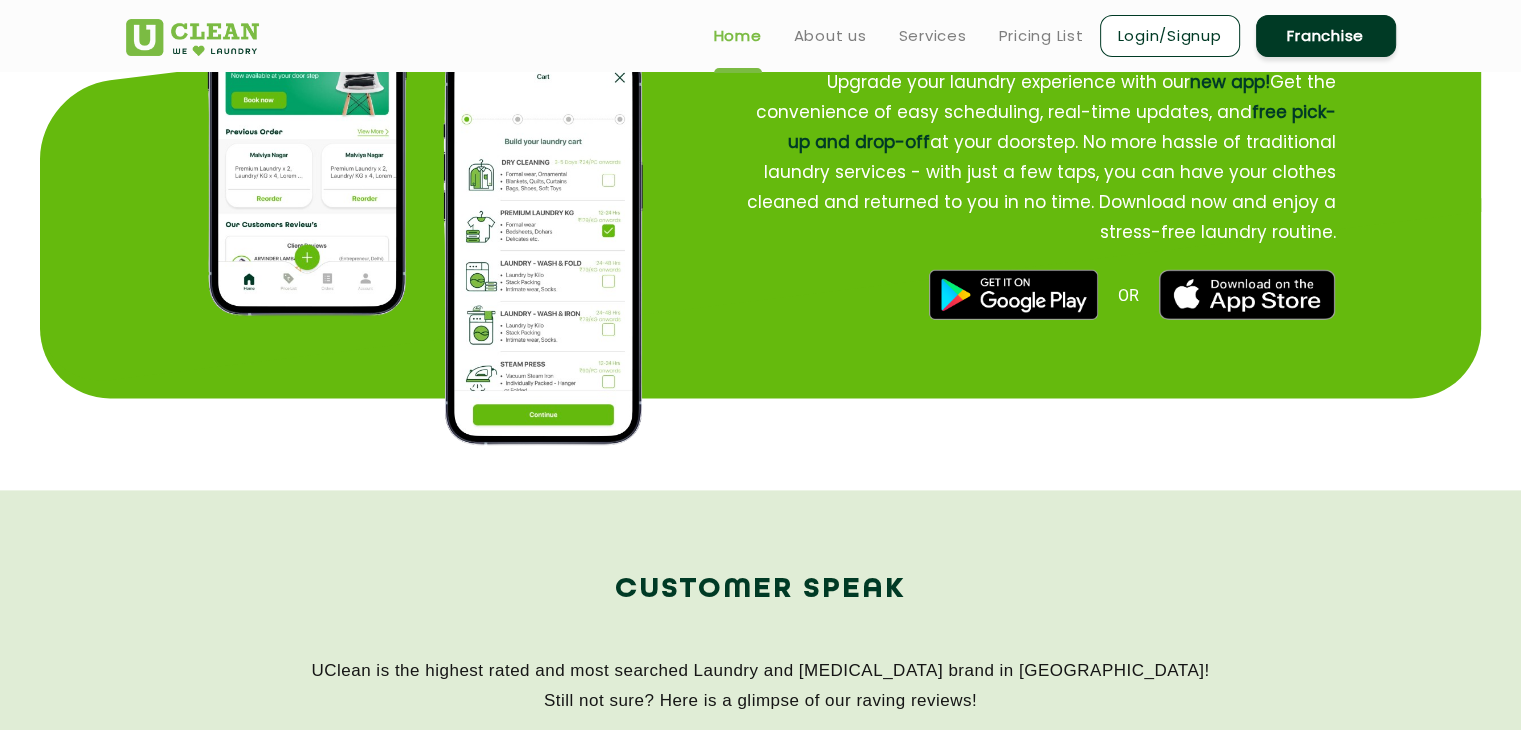 scroll, scrollTop: 0, scrollLeft: 0, axis: both 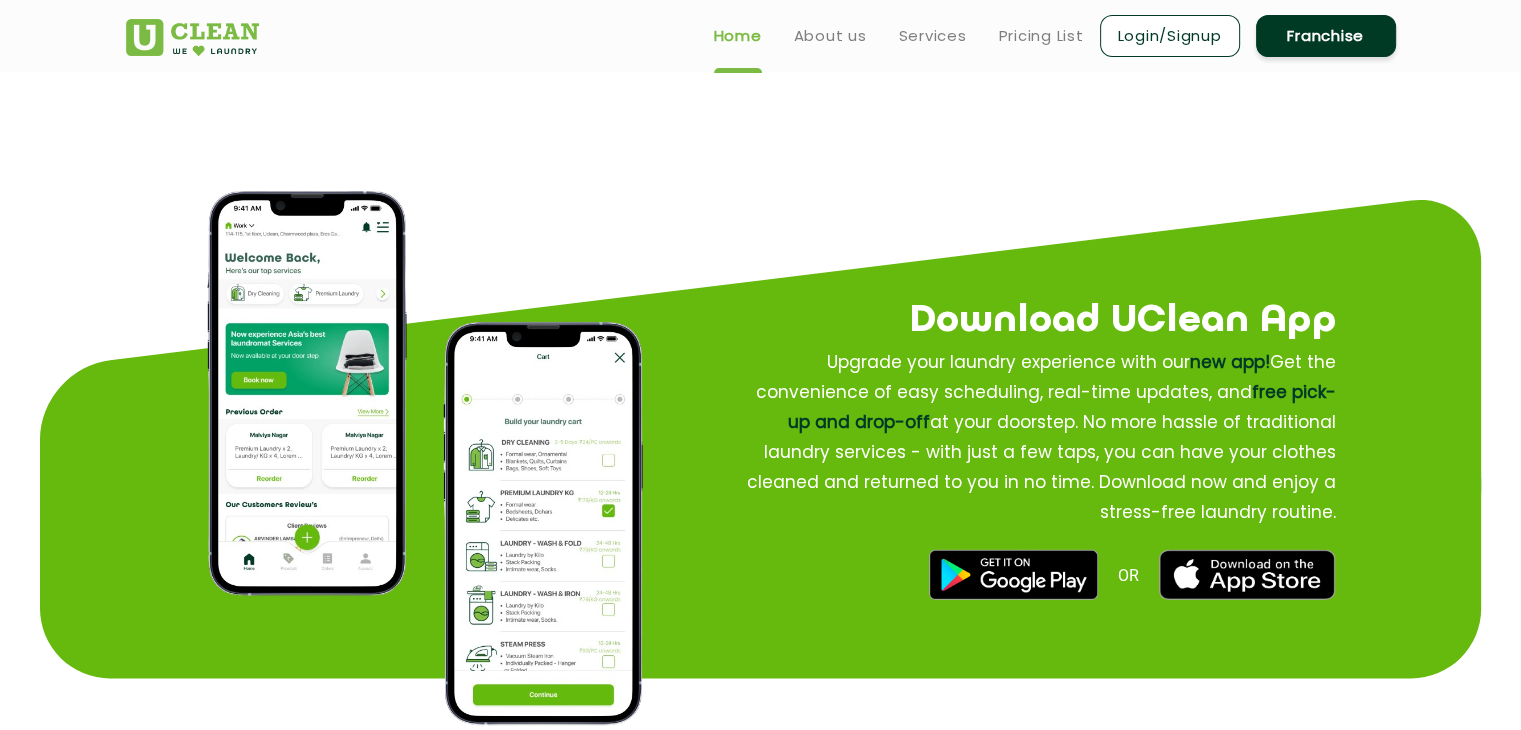 click 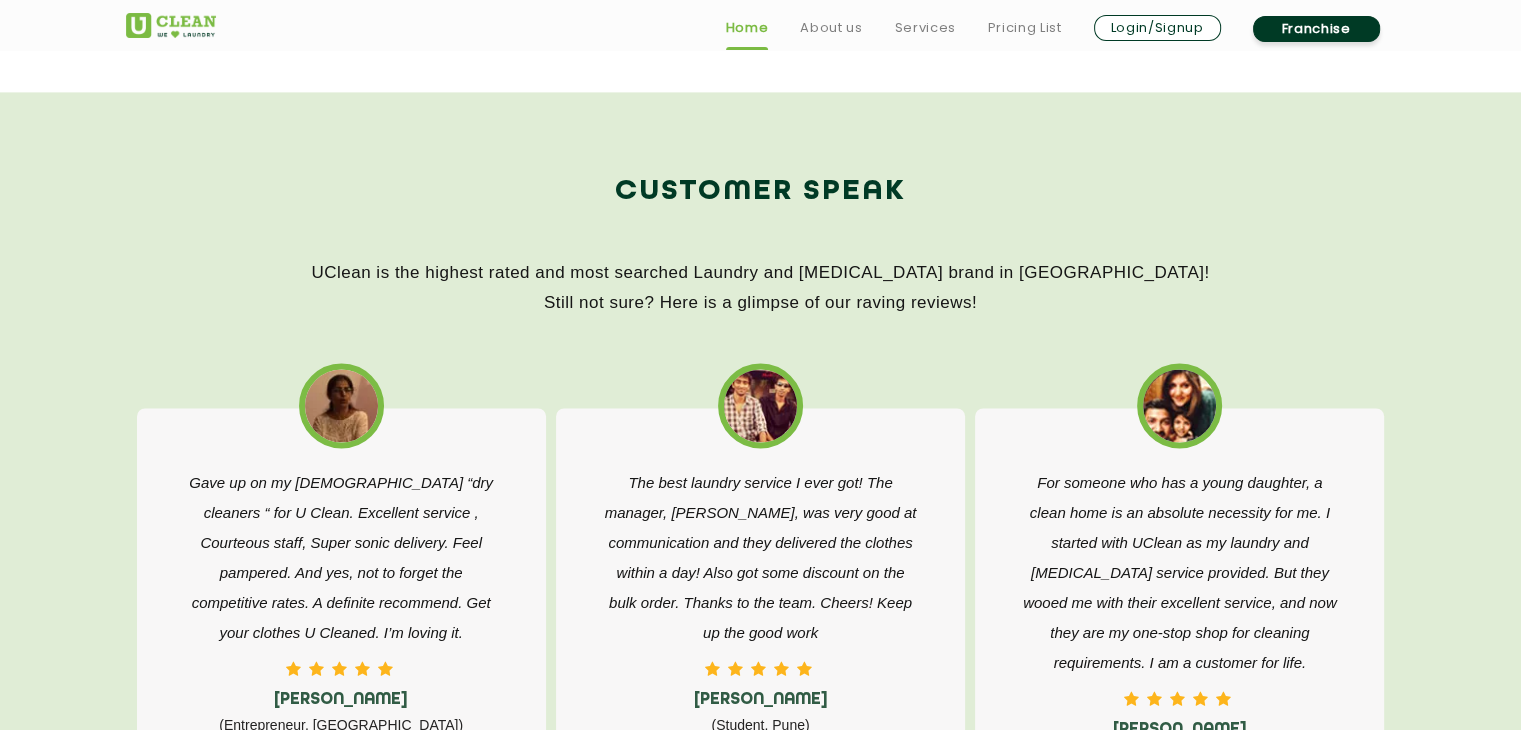 scroll, scrollTop: 2971, scrollLeft: 0, axis: vertical 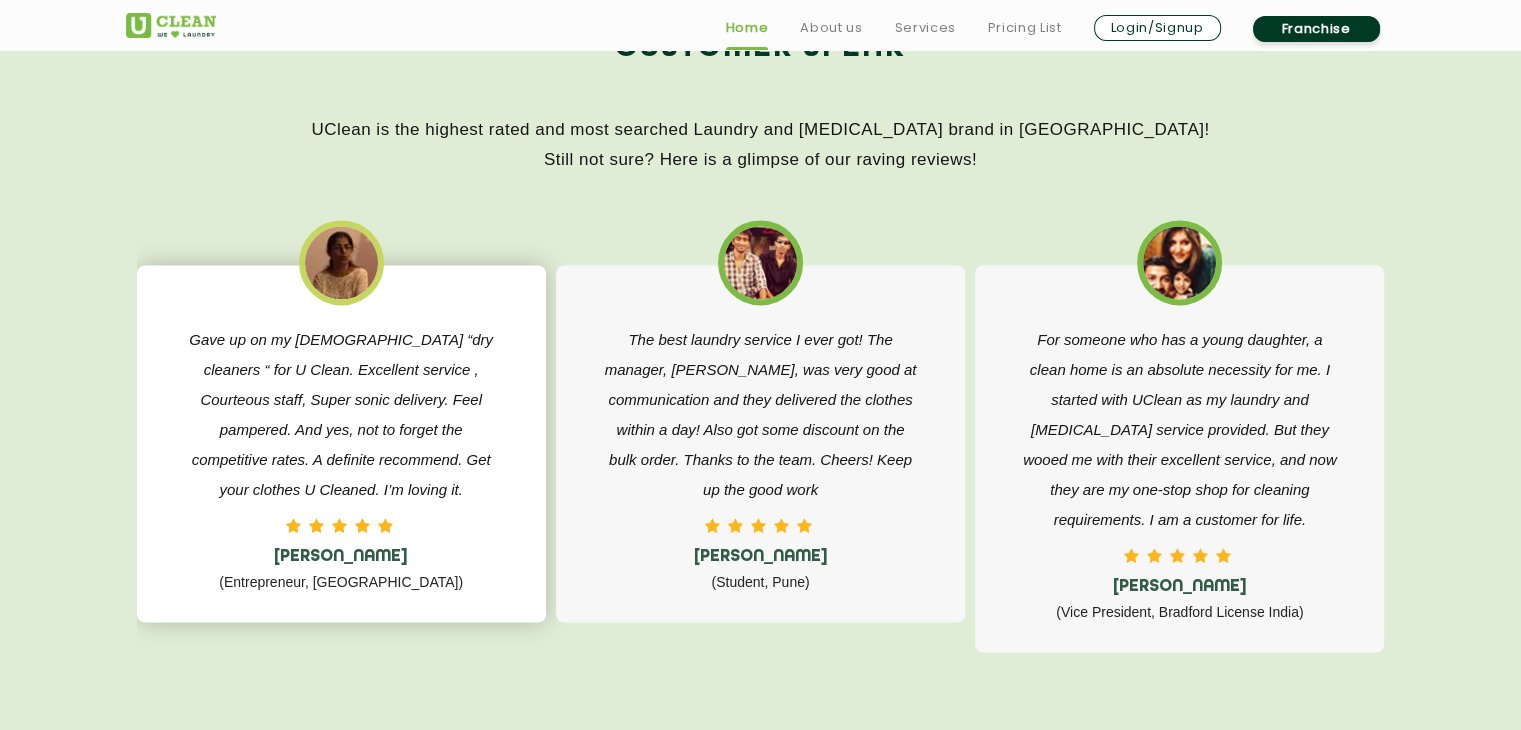 drag, startPoint x: 617, startPoint y: 204, endPoint x: 352, endPoint y: 281, distance: 275.96014 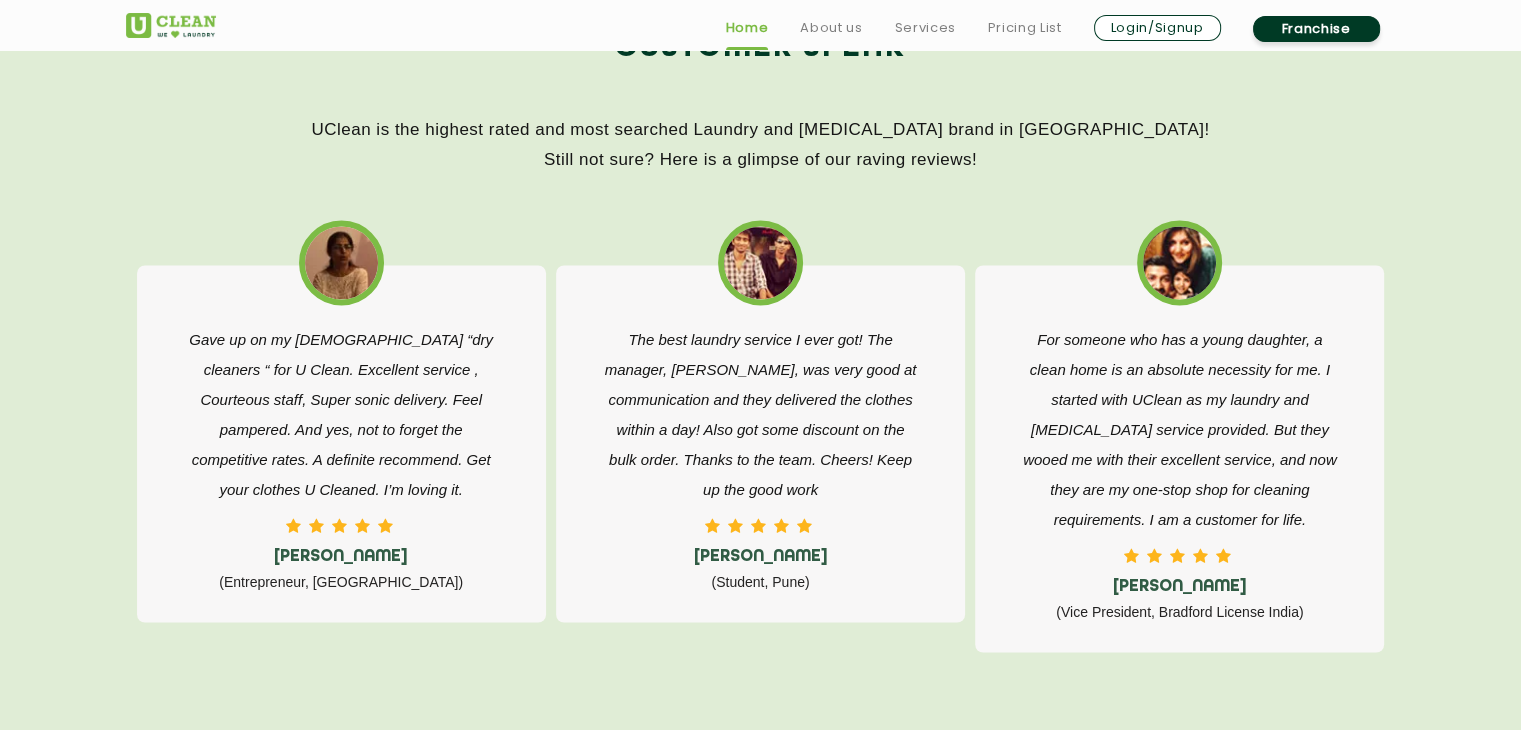 drag, startPoint x: 352, startPoint y: 281, endPoint x: 460, endPoint y: 189, distance: 141.87318 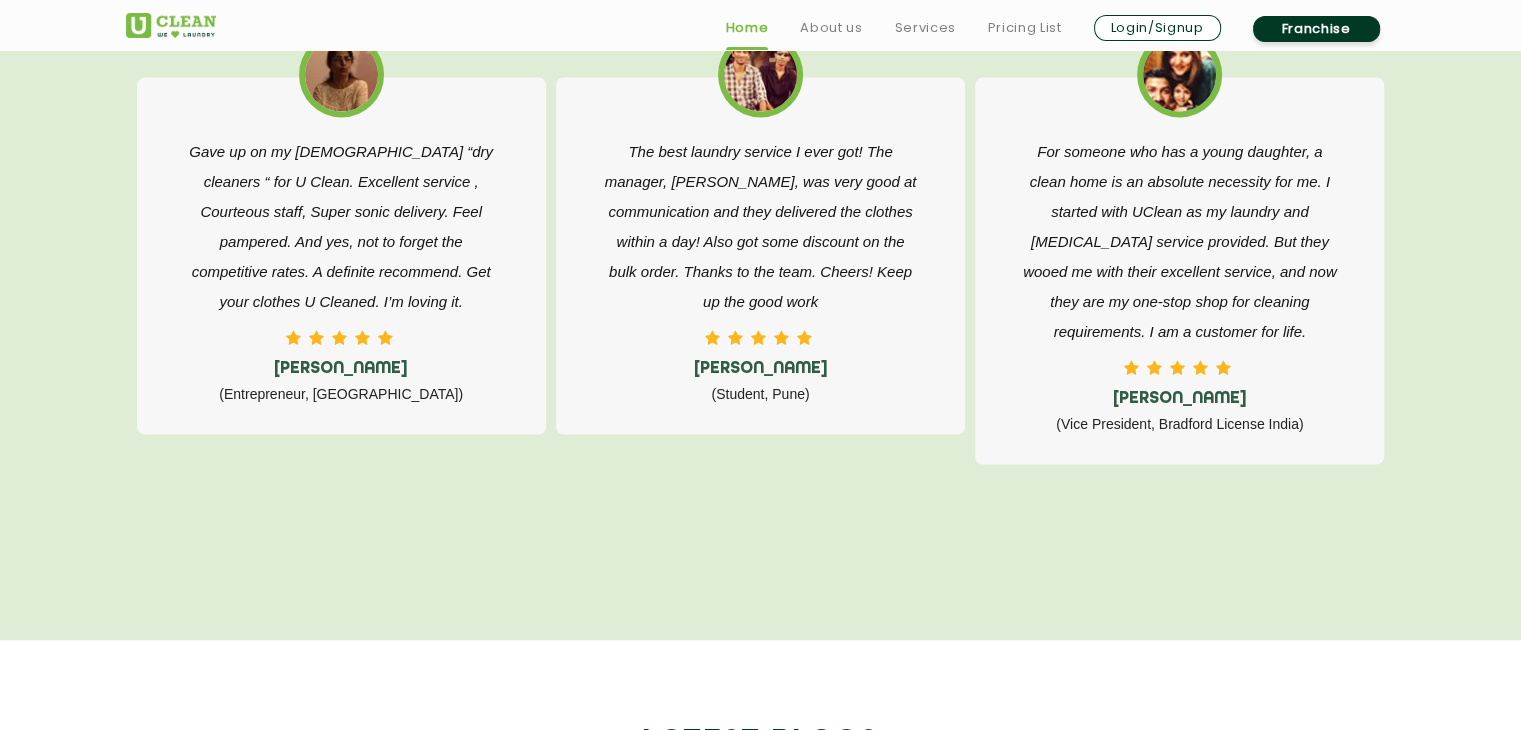 scroll, scrollTop: 3300, scrollLeft: 0, axis: vertical 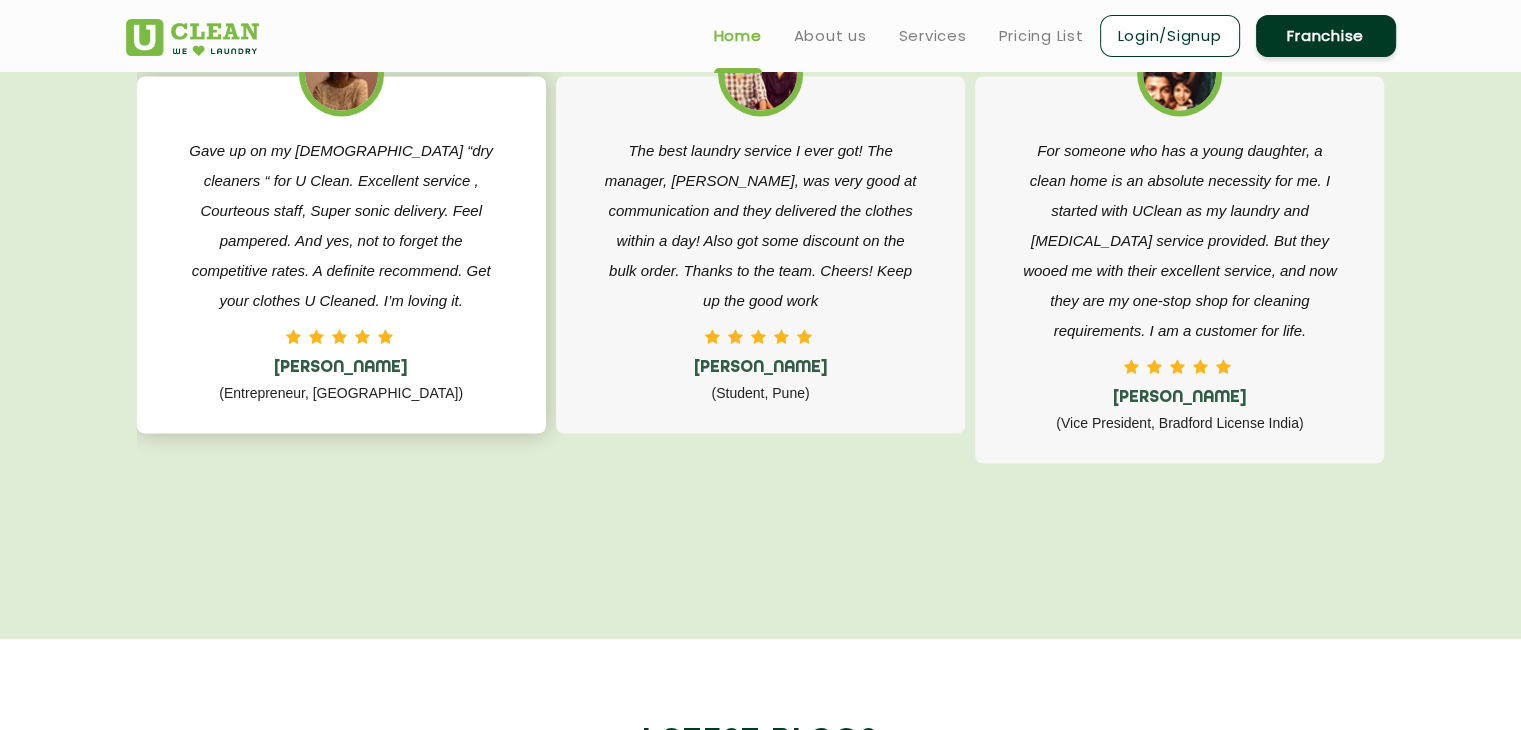 drag, startPoint x: 460, startPoint y: 189, endPoint x: 370, endPoint y: 220, distance: 95.189285 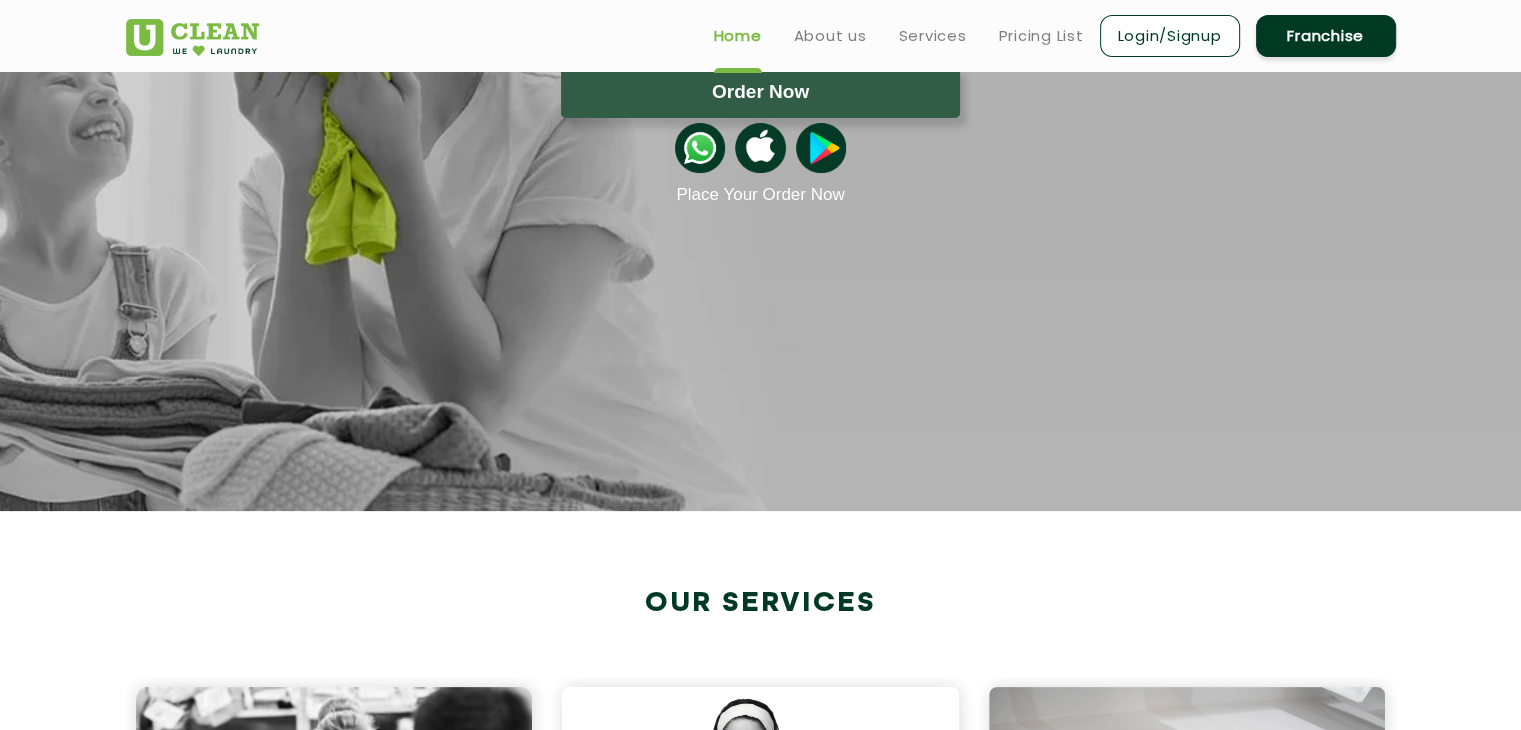 scroll, scrollTop: 0, scrollLeft: 0, axis: both 